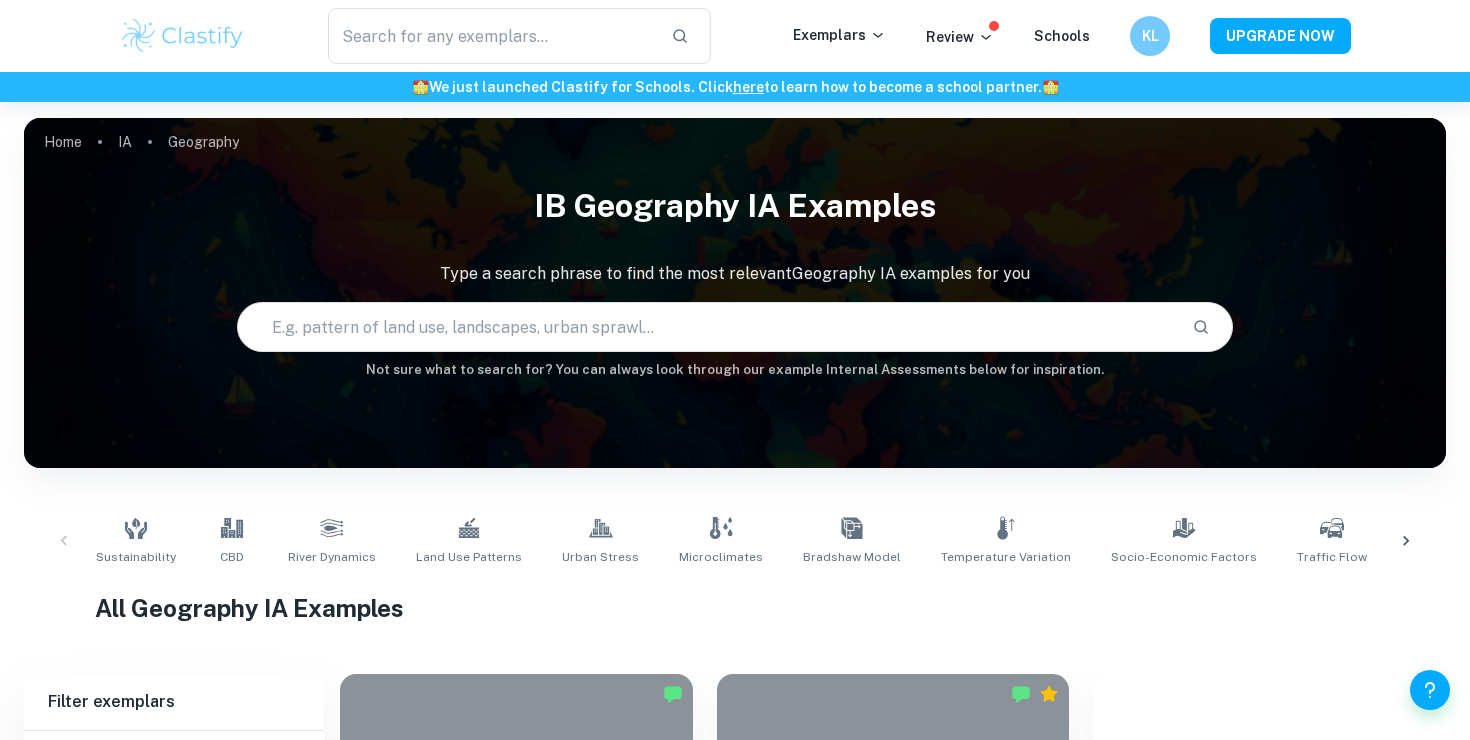 scroll, scrollTop: 0, scrollLeft: 0, axis: both 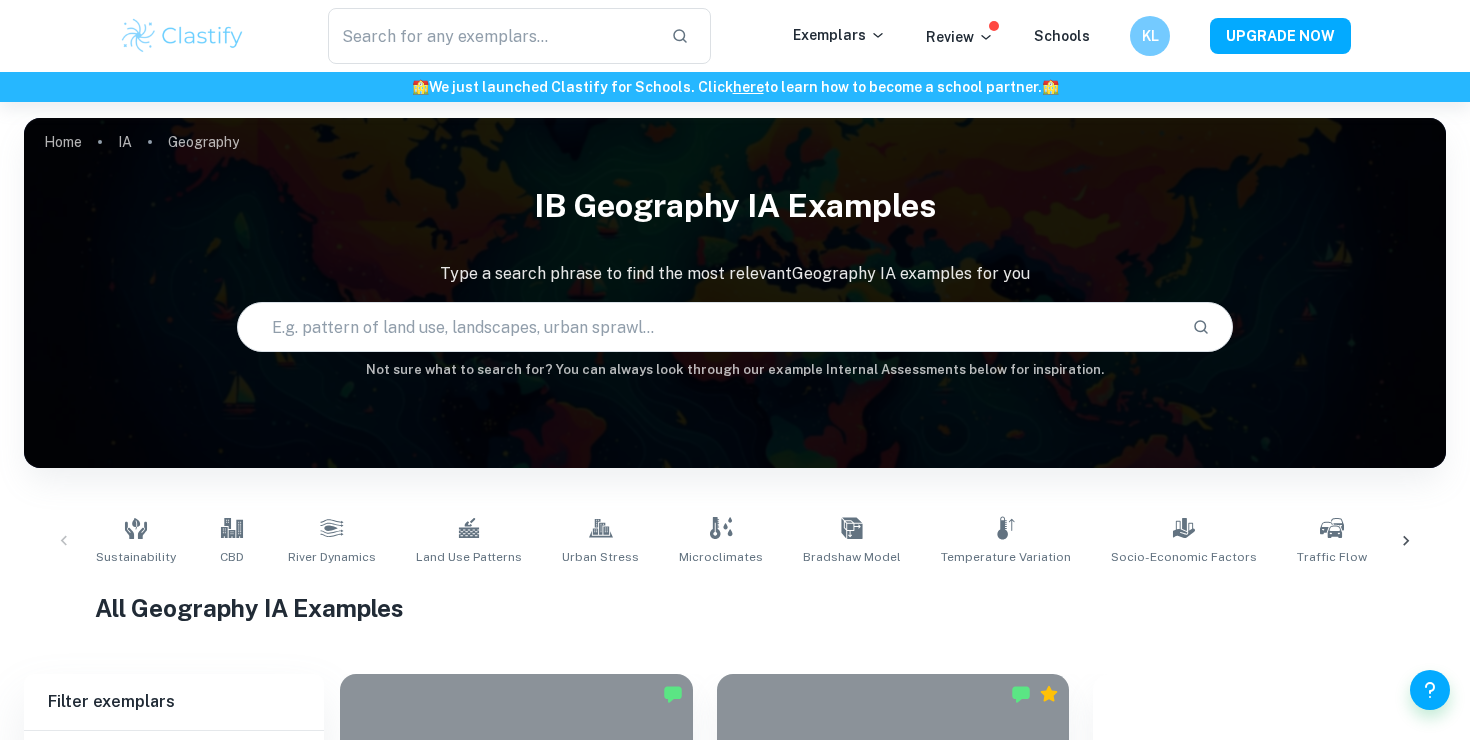 drag, startPoint x: 0, startPoint y: 0, endPoint x: 867, endPoint y: 495, distance: 998.35565 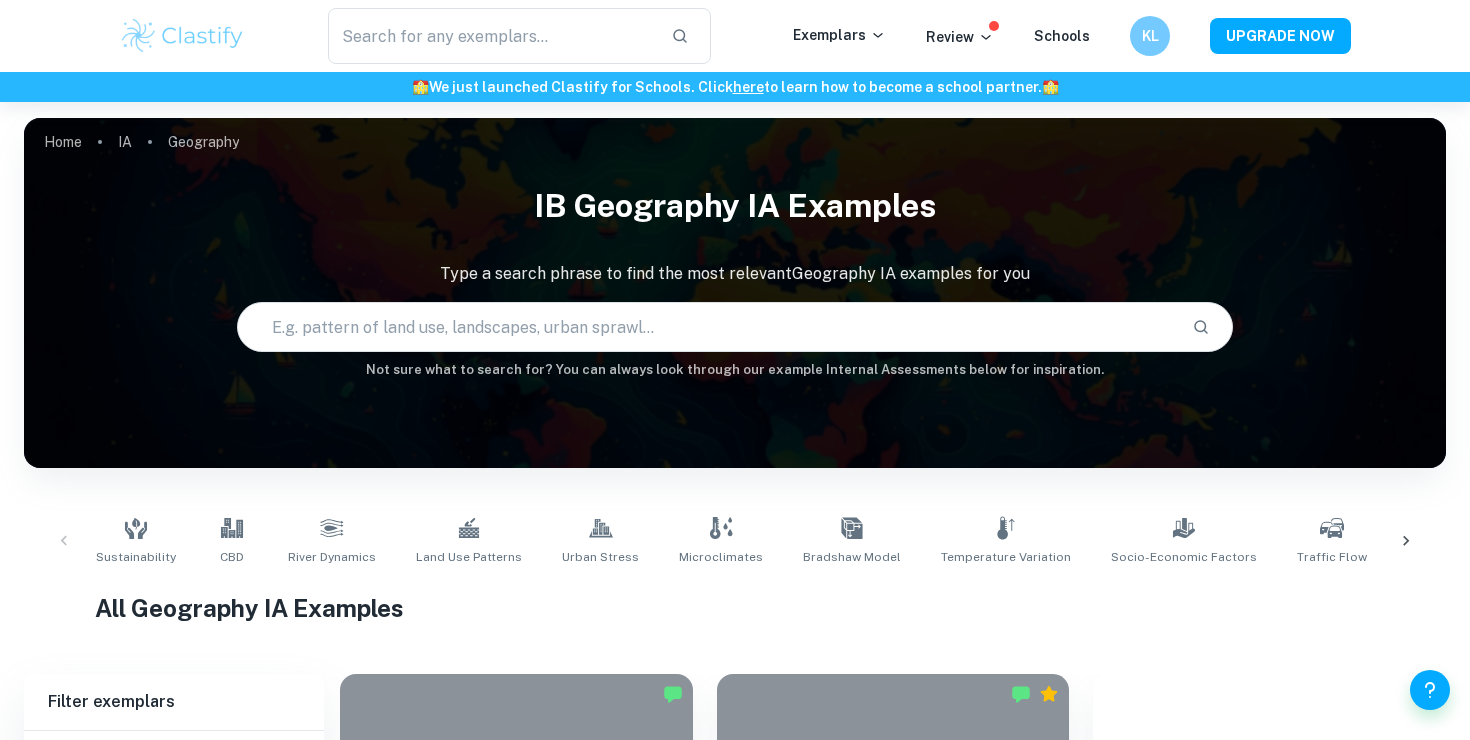click on "Sustainability CBD River Dynamics Land Use Patterns Urban Stress Microclimates Bradshaw Model Temperature Variation Socio-Economic Factors Traffic Flow Circular Economy Gentrification UHIE Tourism Channel Parameters Sphere of Influence Retail Patterns Cultural and Environmental Impacts" at bounding box center (735, 541) 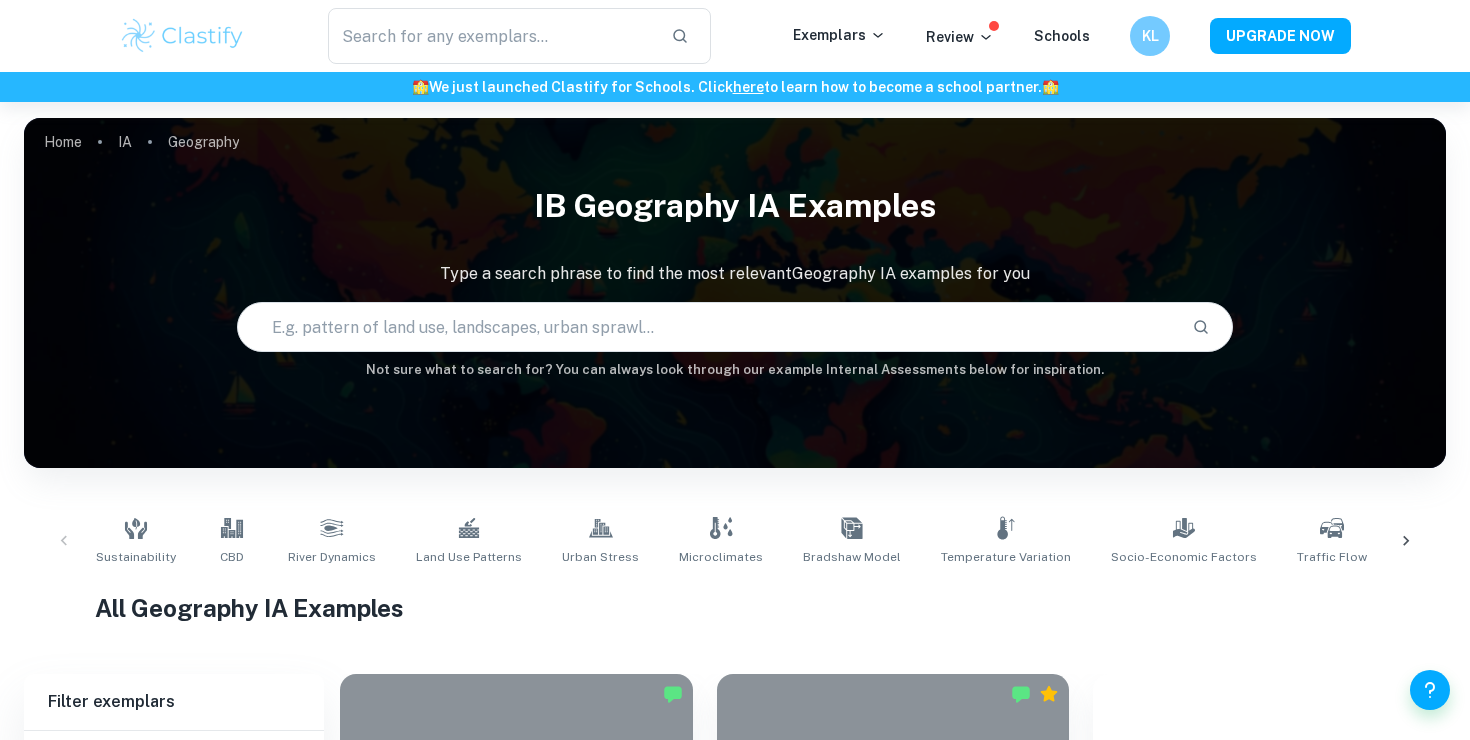 click on "Sustainability CBD River Dynamics Land Use Patterns Urban Stress Microclimates Bradshaw Model Temperature Variation Socio-Economic Factors Traffic Flow Circular Economy Gentrification UHIE Tourism Channel Parameters Sphere of Influence Retail Patterns Cultural and Environmental Impacts" at bounding box center (735, 541) 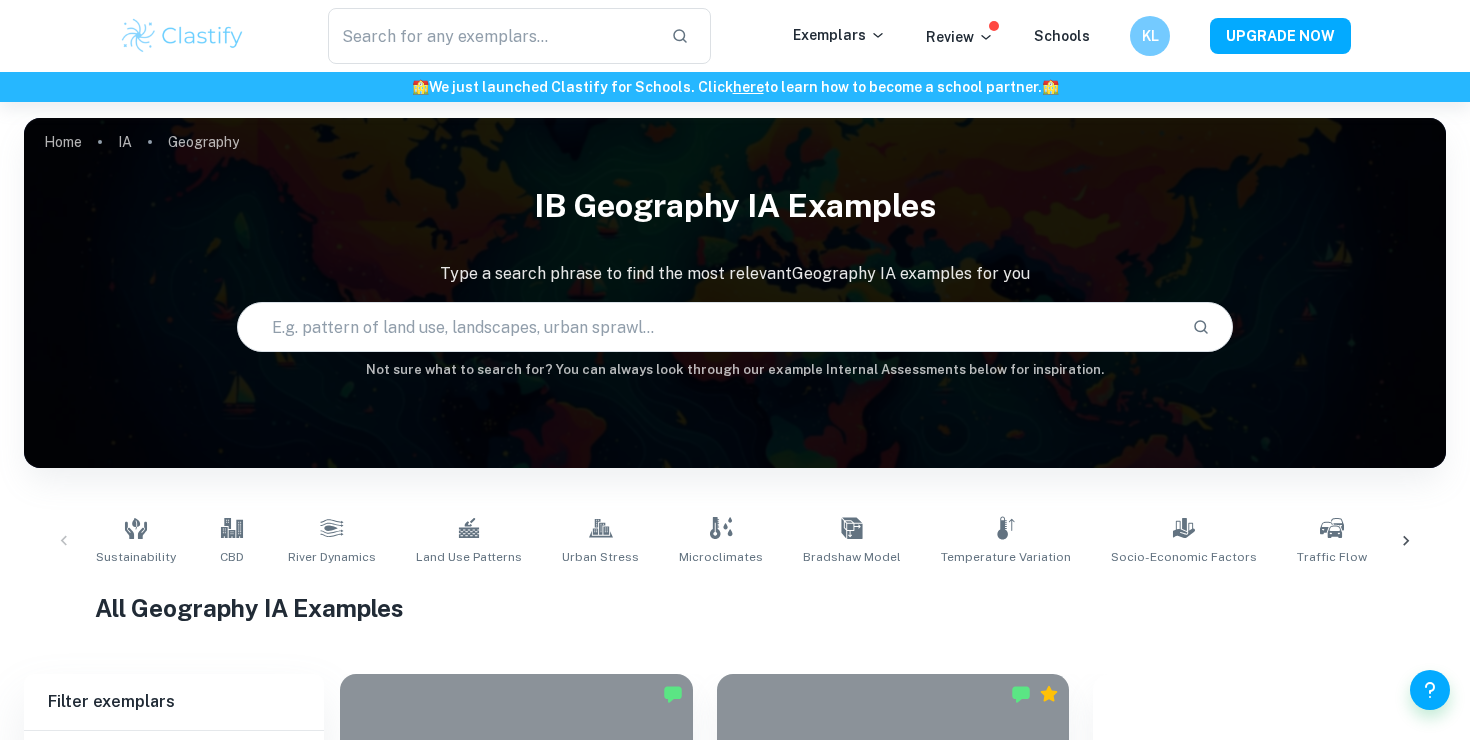 click on "Sustainability CBD River Dynamics Land Use Patterns Urban Stress Microclimates Bradshaw Model Temperature Variation Socio-Economic Factors Traffic Flow Circular Economy Gentrification UHIE Tourism Channel Parameters Sphere of Influence Retail Patterns Cultural and Environmental Impacts" at bounding box center [735, 541] 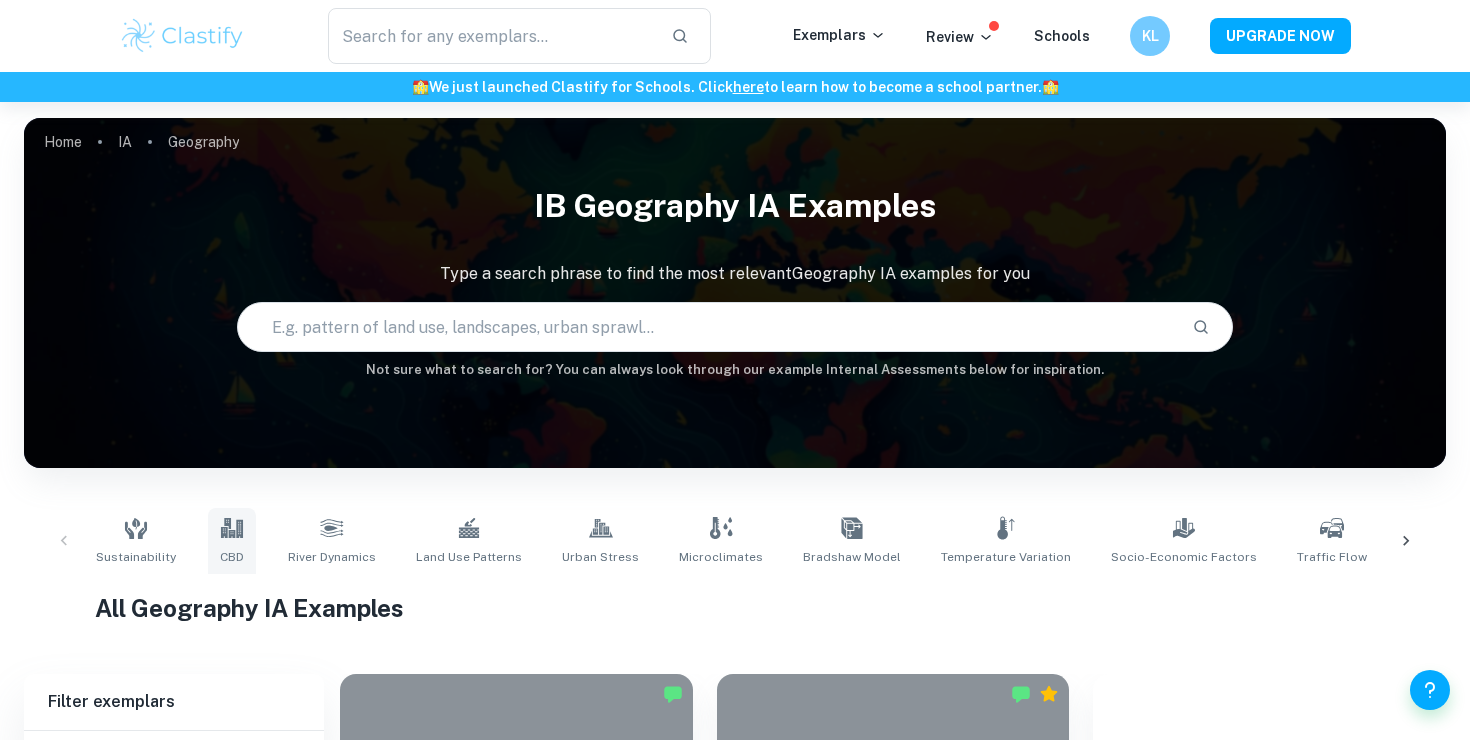 click on "CBD" at bounding box center (232, 541) 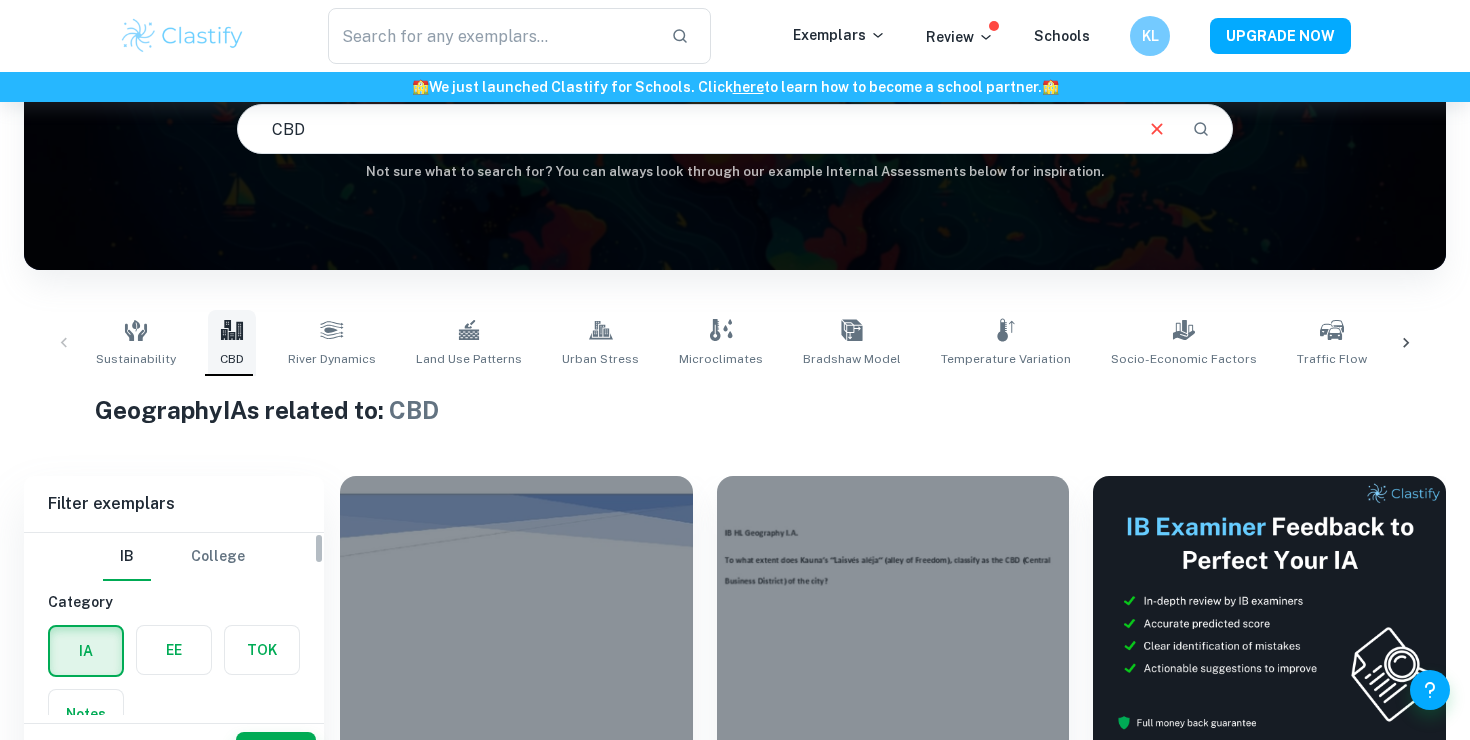 scroll, scrollTop: 372, scrollLeft: 0, axis: vertical 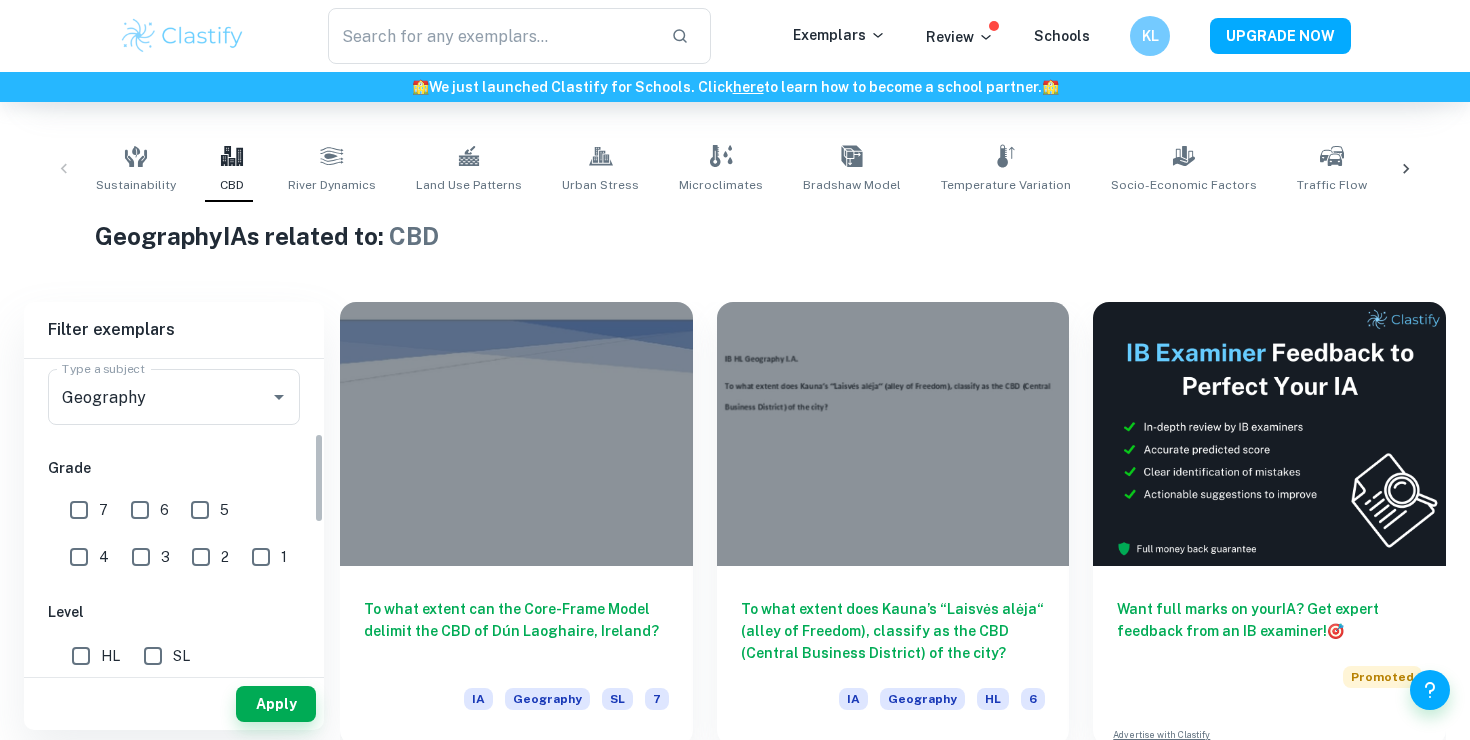 click on "SL" at bounding box center [153, 656] 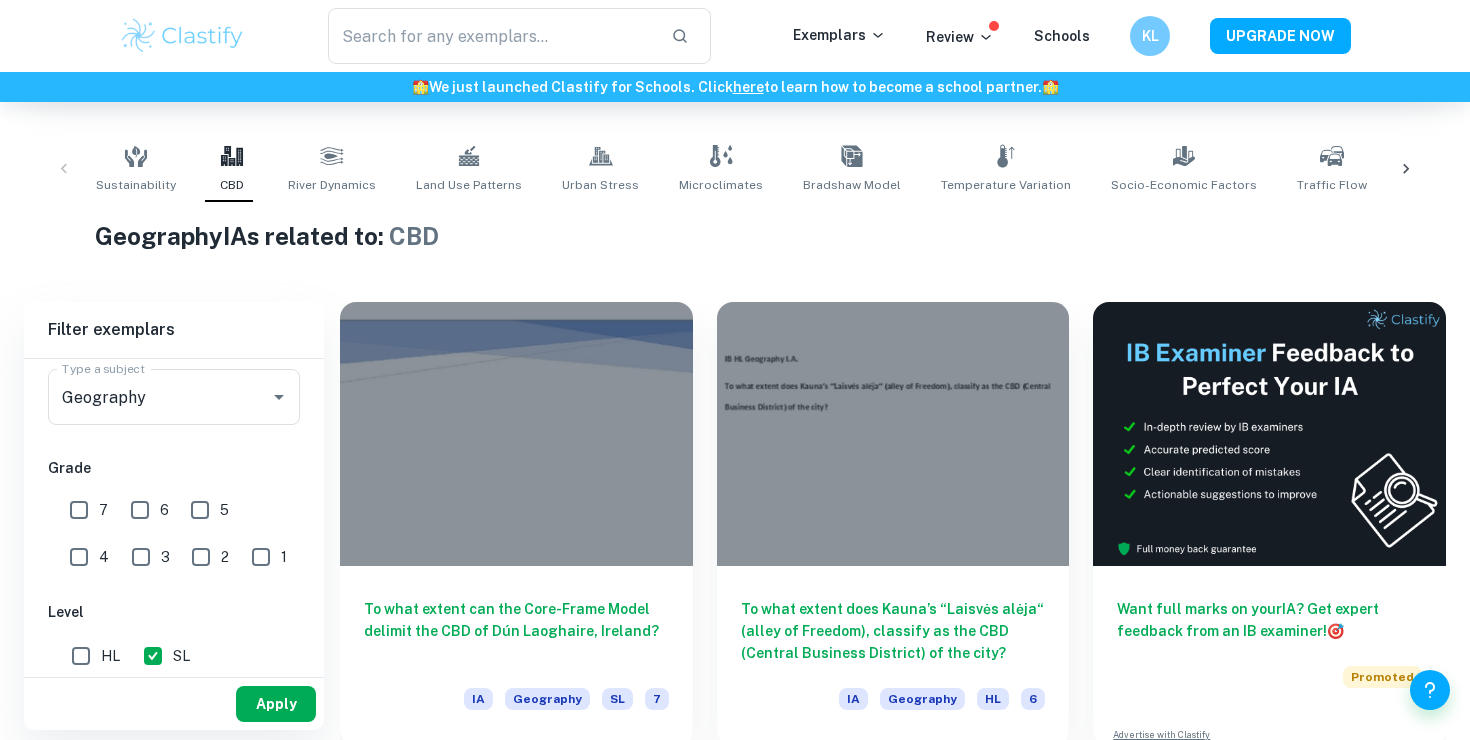 click on "Apply" at bounding box center [276, 704] 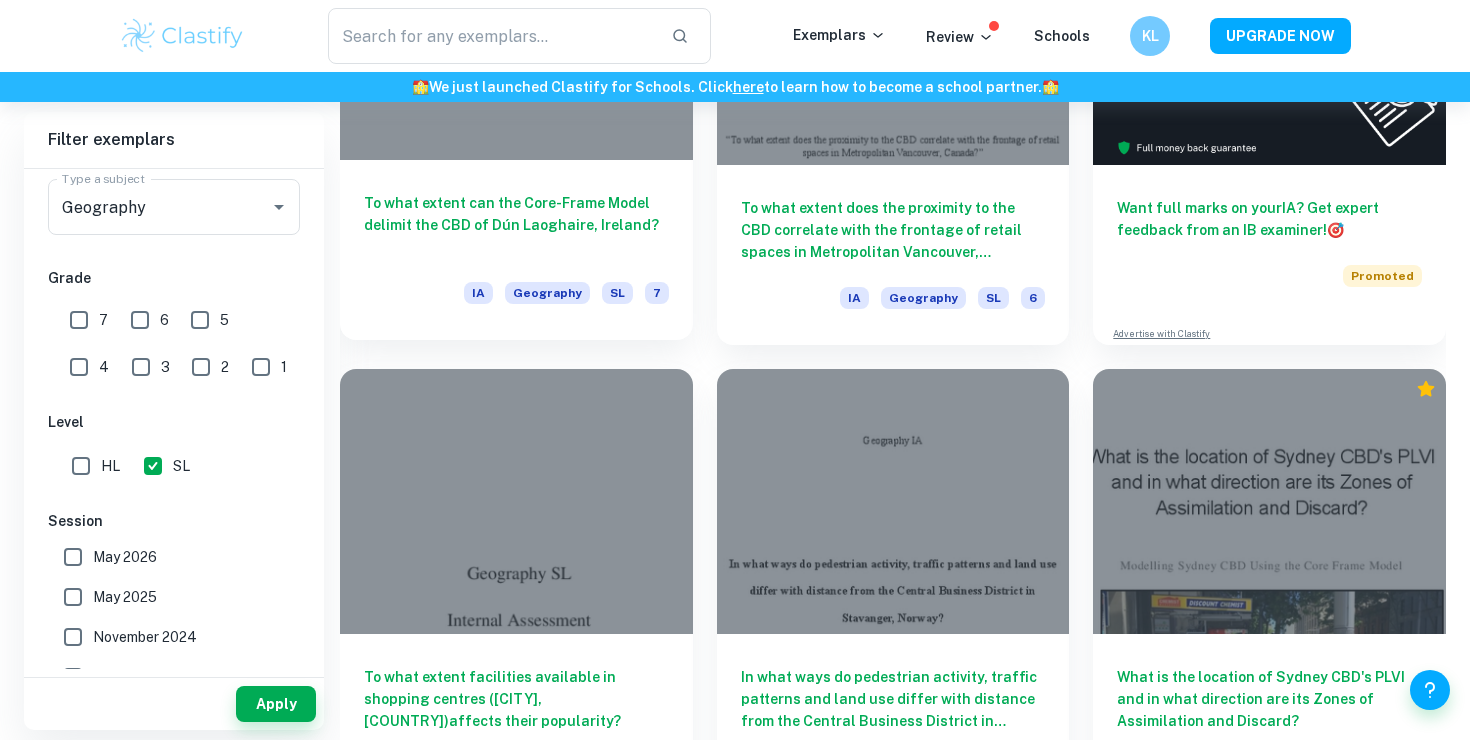 scroll, scrollTop: 764, scrollLeft: 0, axis: vertical 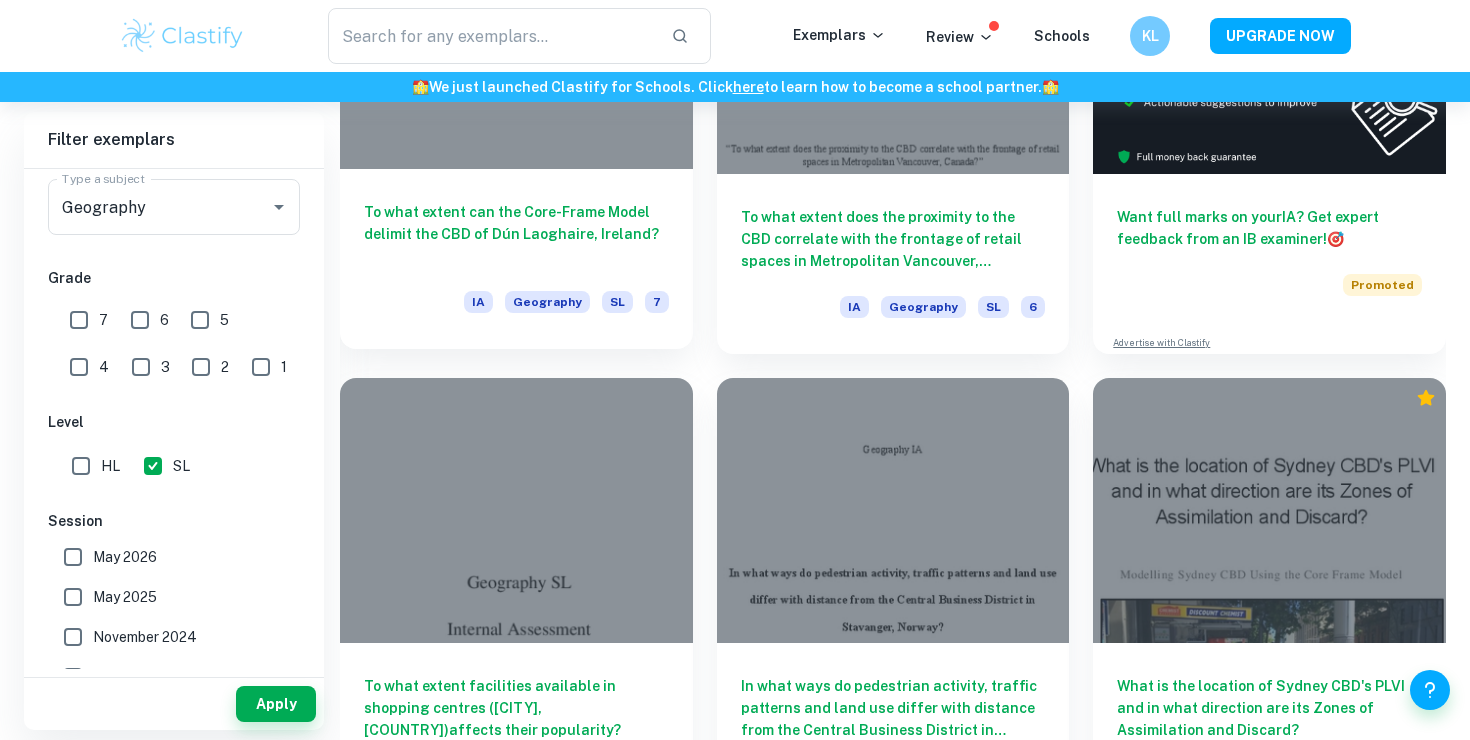 click on "To what extent can the Core-Frame Model delimit the CBD of Dún Laoghaire, Ireland?" at bounding box center [516, 234] 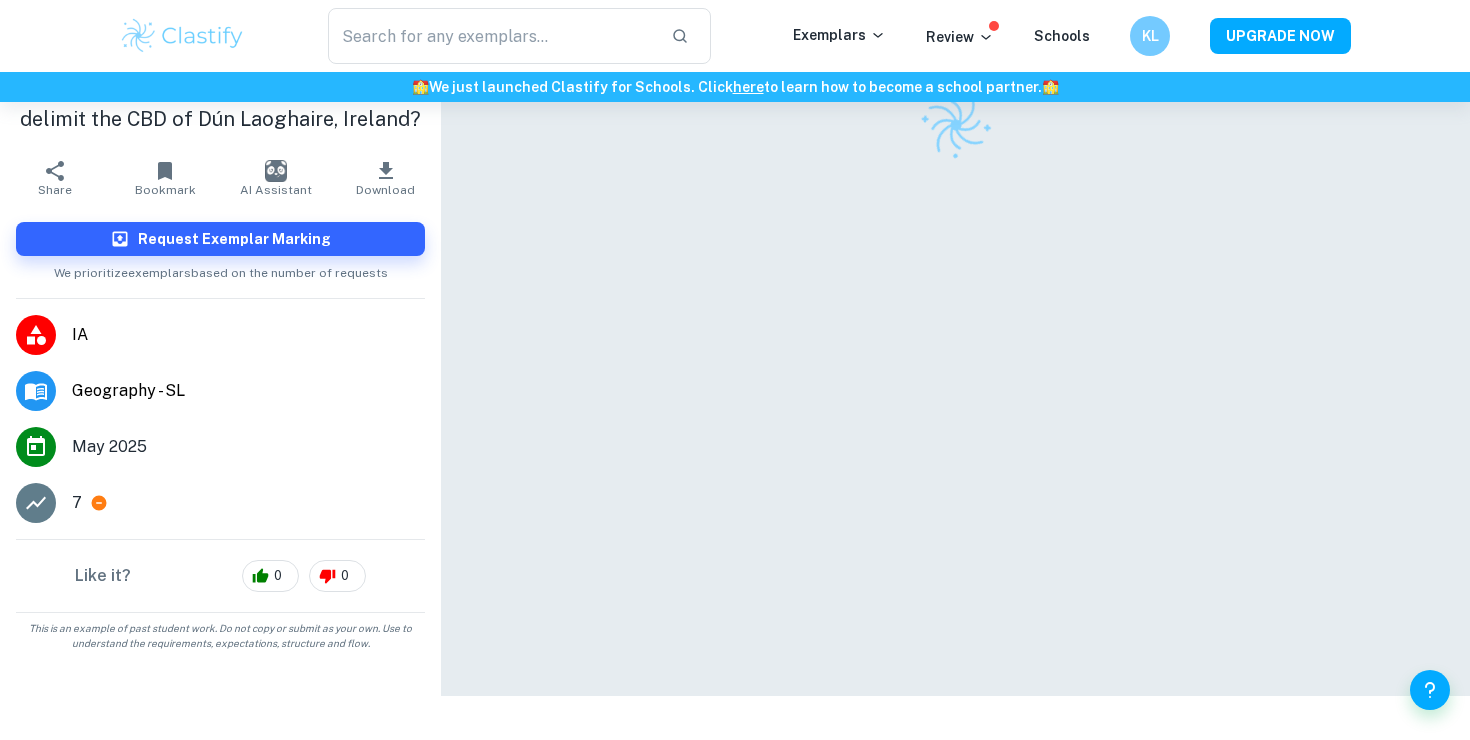 scroll, scrollTop: 0, scrollLeft: 0, axis: both 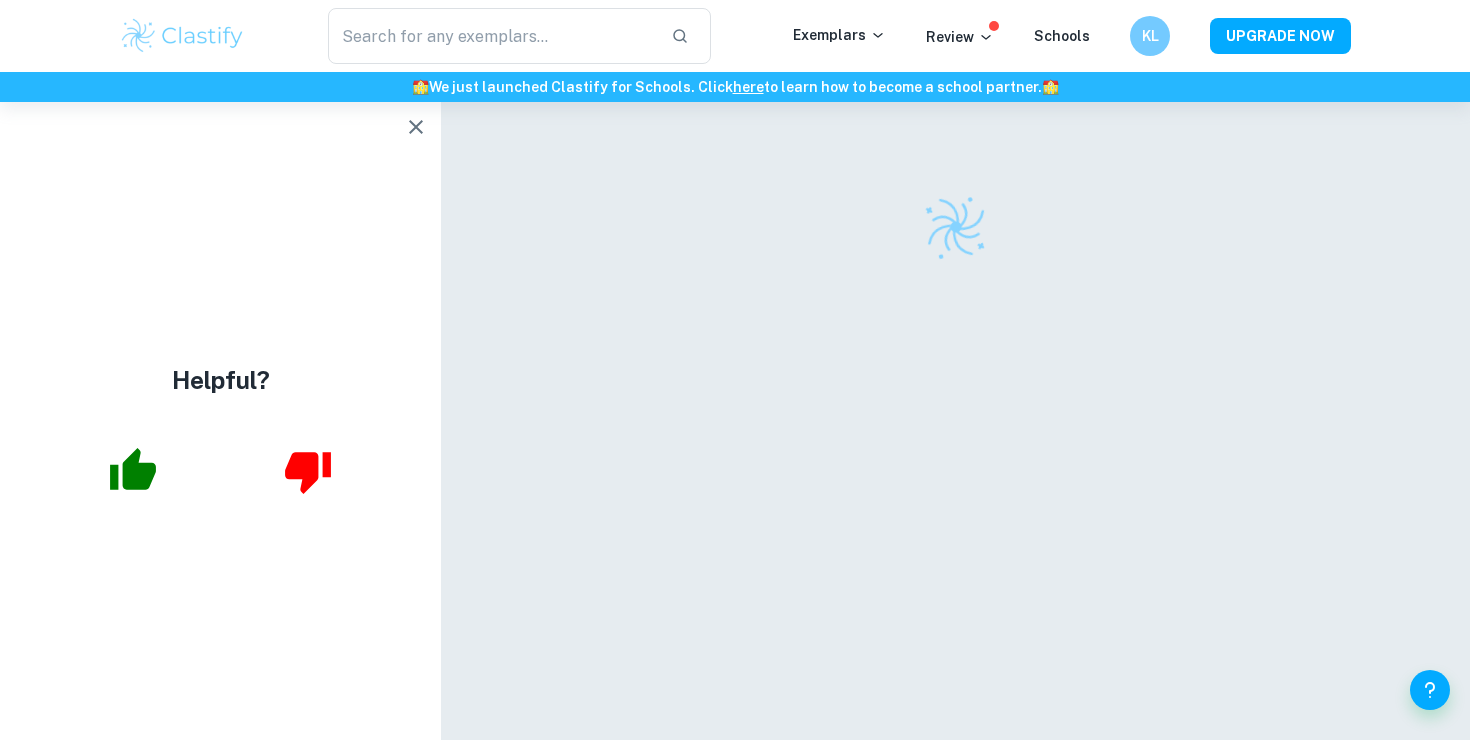click 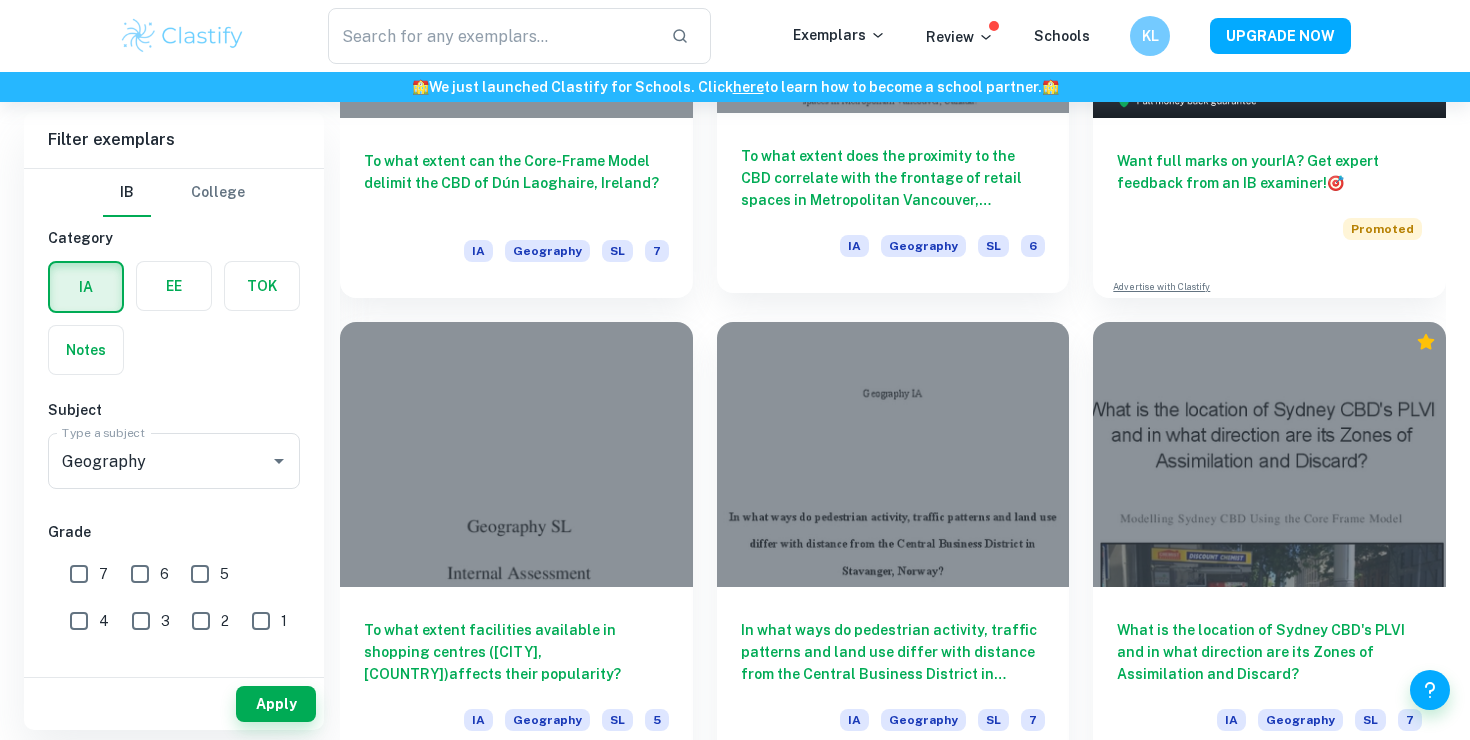 scroll, scrollTop: 1127, scrollLeft: 0, axis: vertical 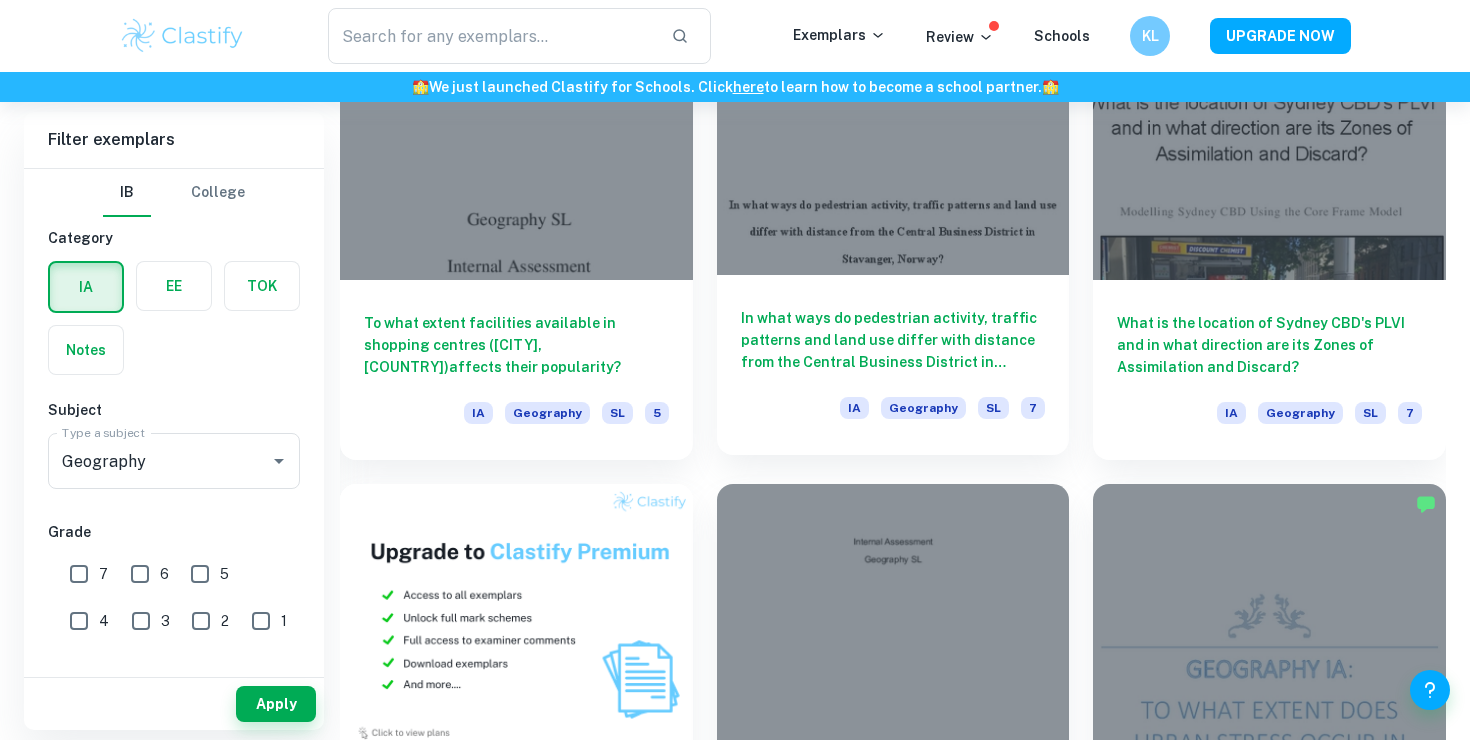 click at bounding box center (893, 142) 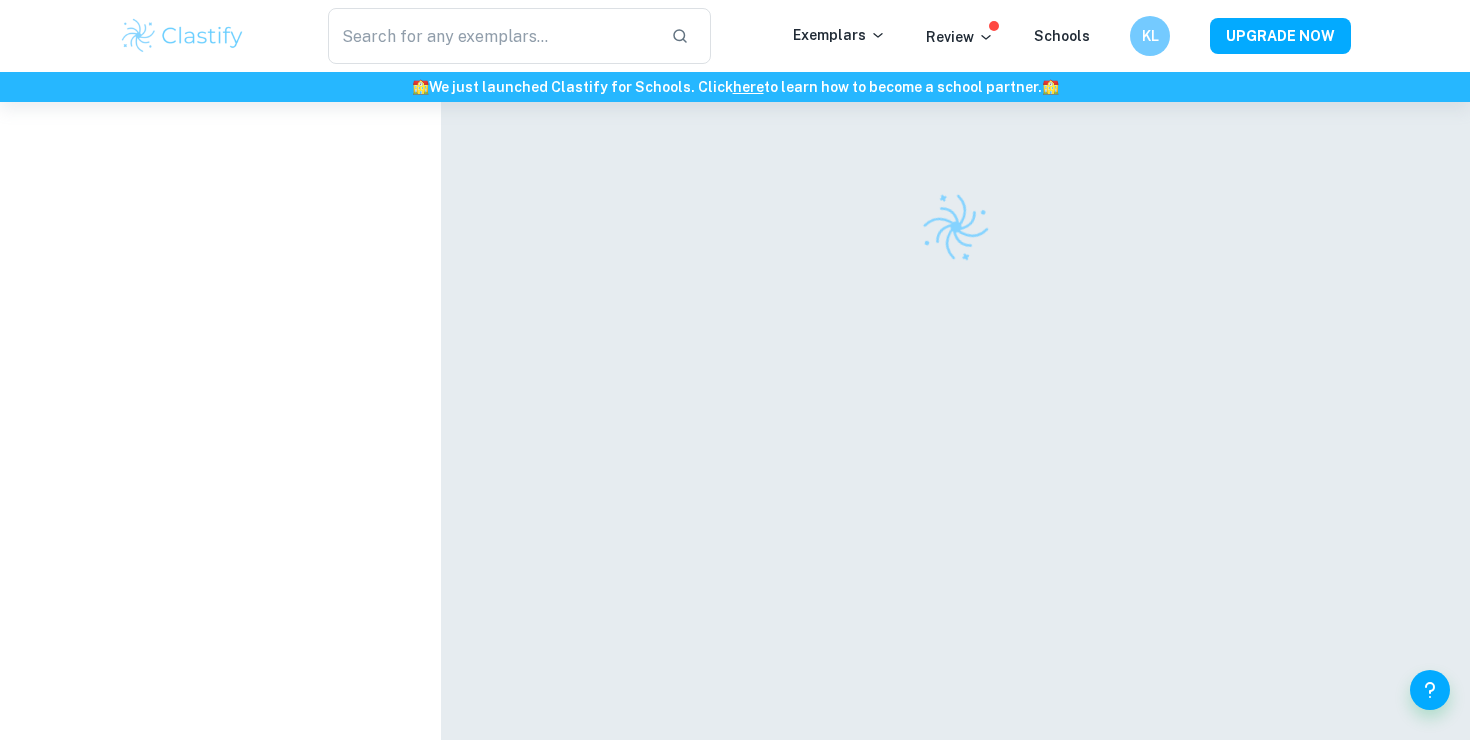 scroll, scrollTop: 234, scrollLeft: 0, axis: vertical 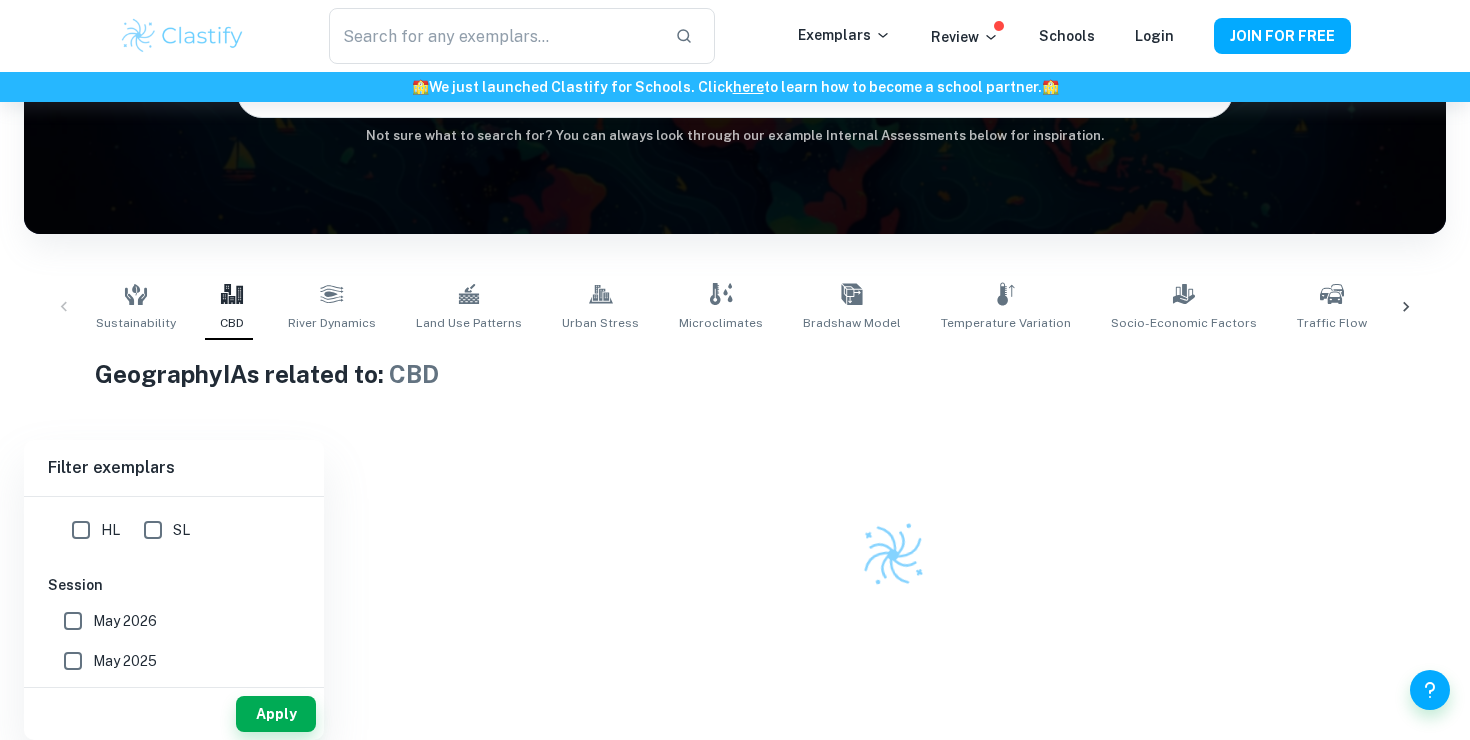 click on "SL" at bounding box center [153, 530] 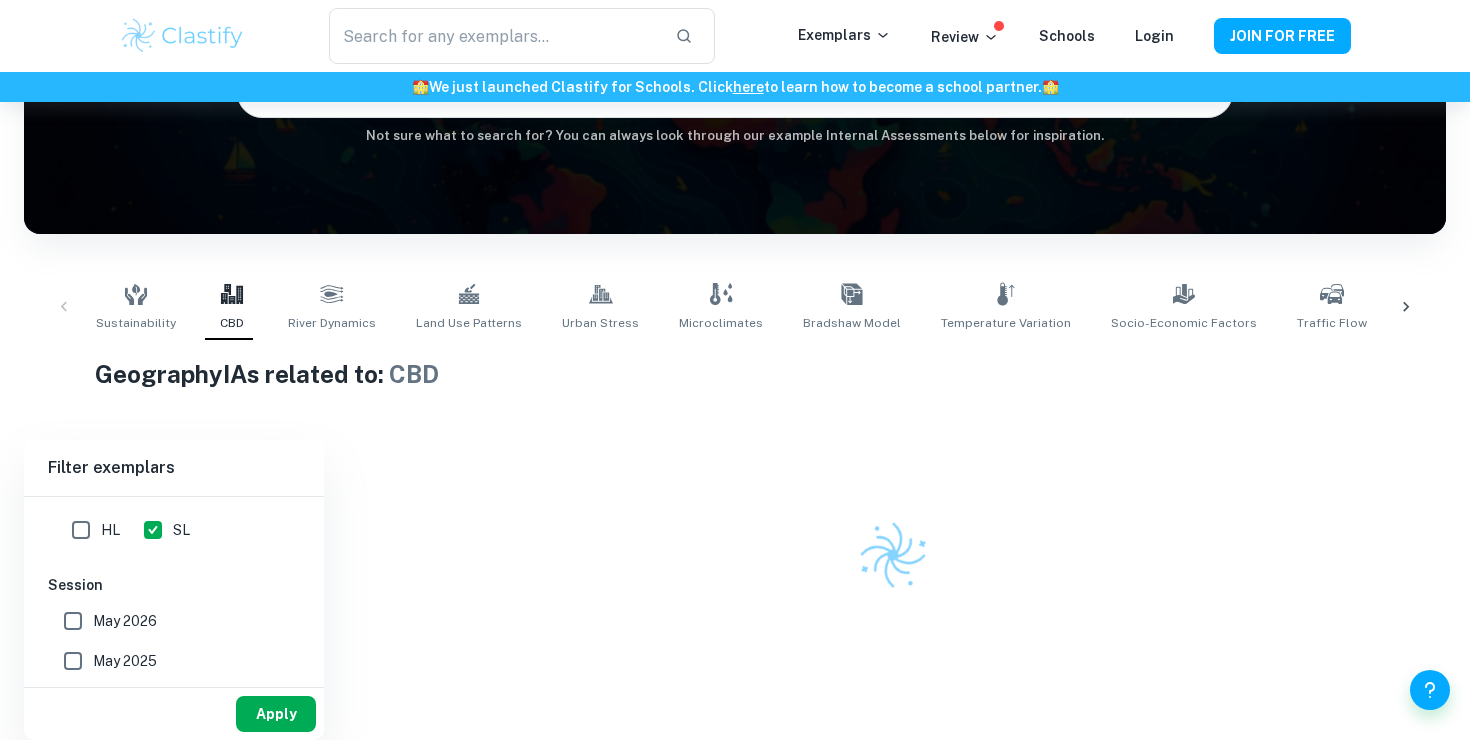 click on "Apply" at bounding box center [276, 714] 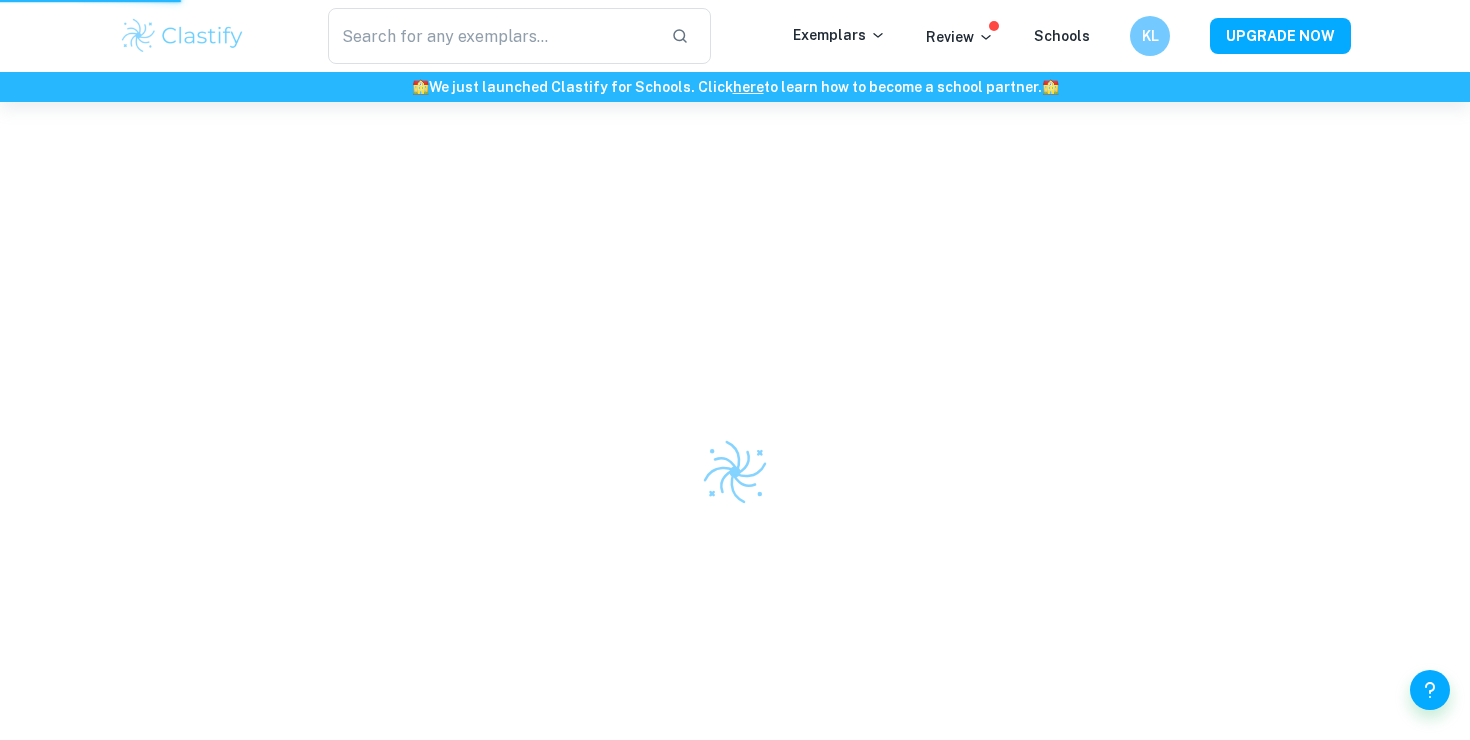 scroll, scrollTop: 0, scrollLeft: 0, axis: both 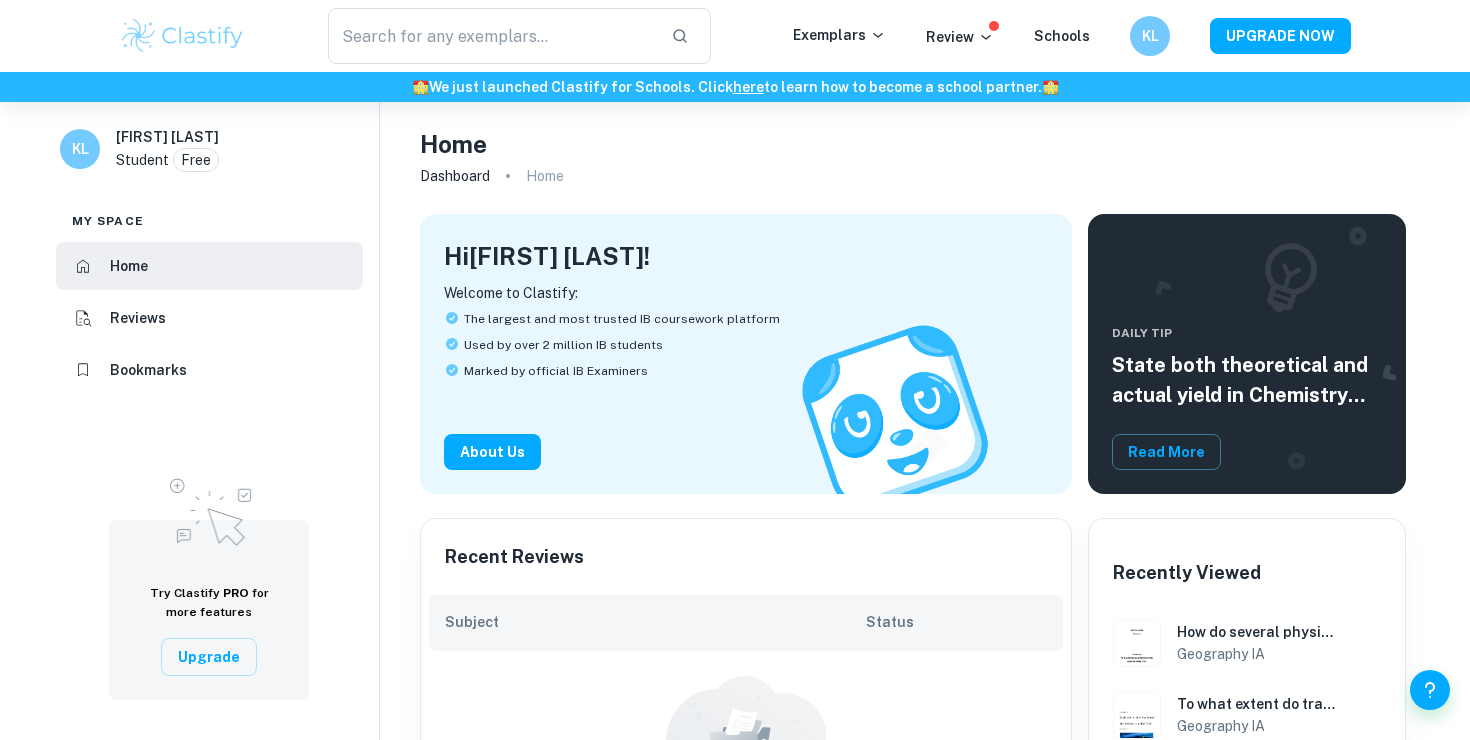 click on "Home" at bounding box center (913, 144) 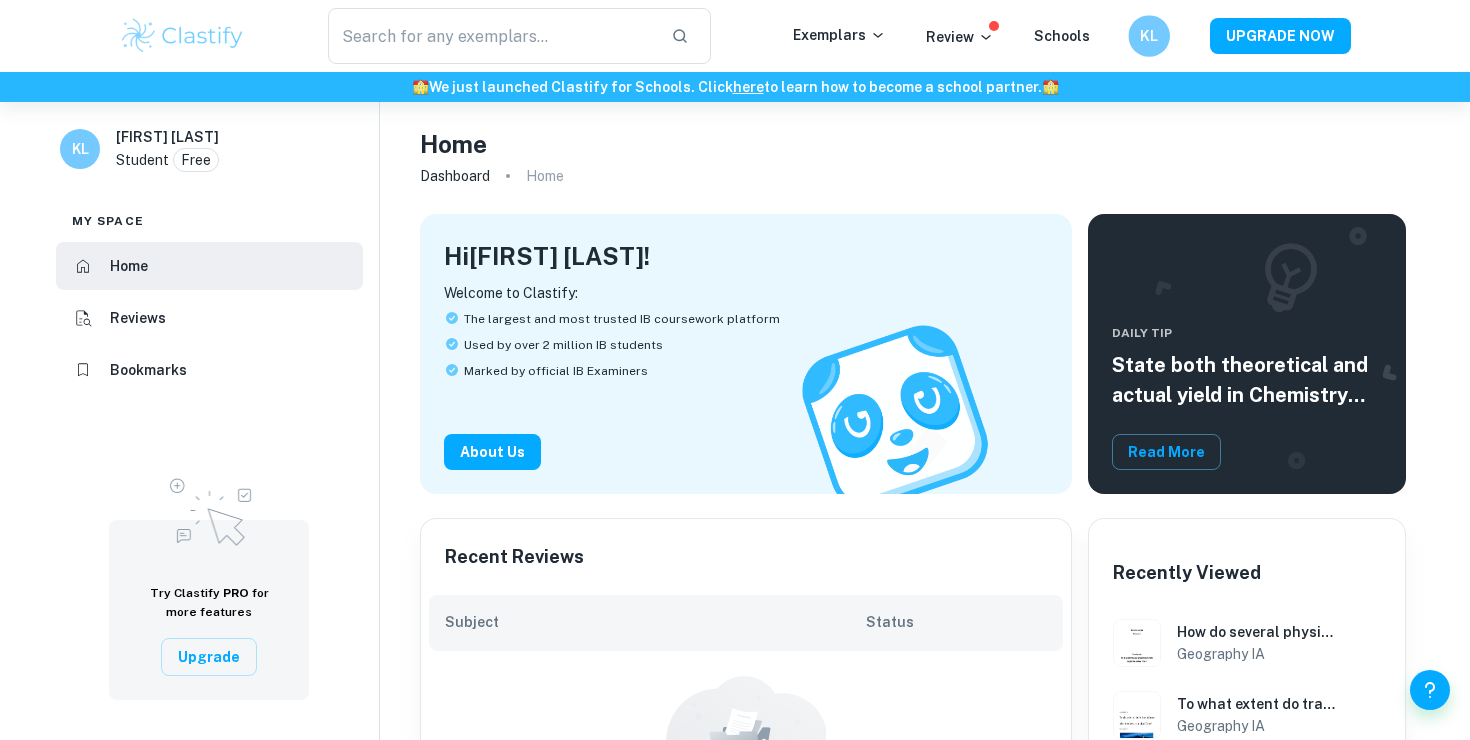 click on "KL" at bounding box center [1149, 36] 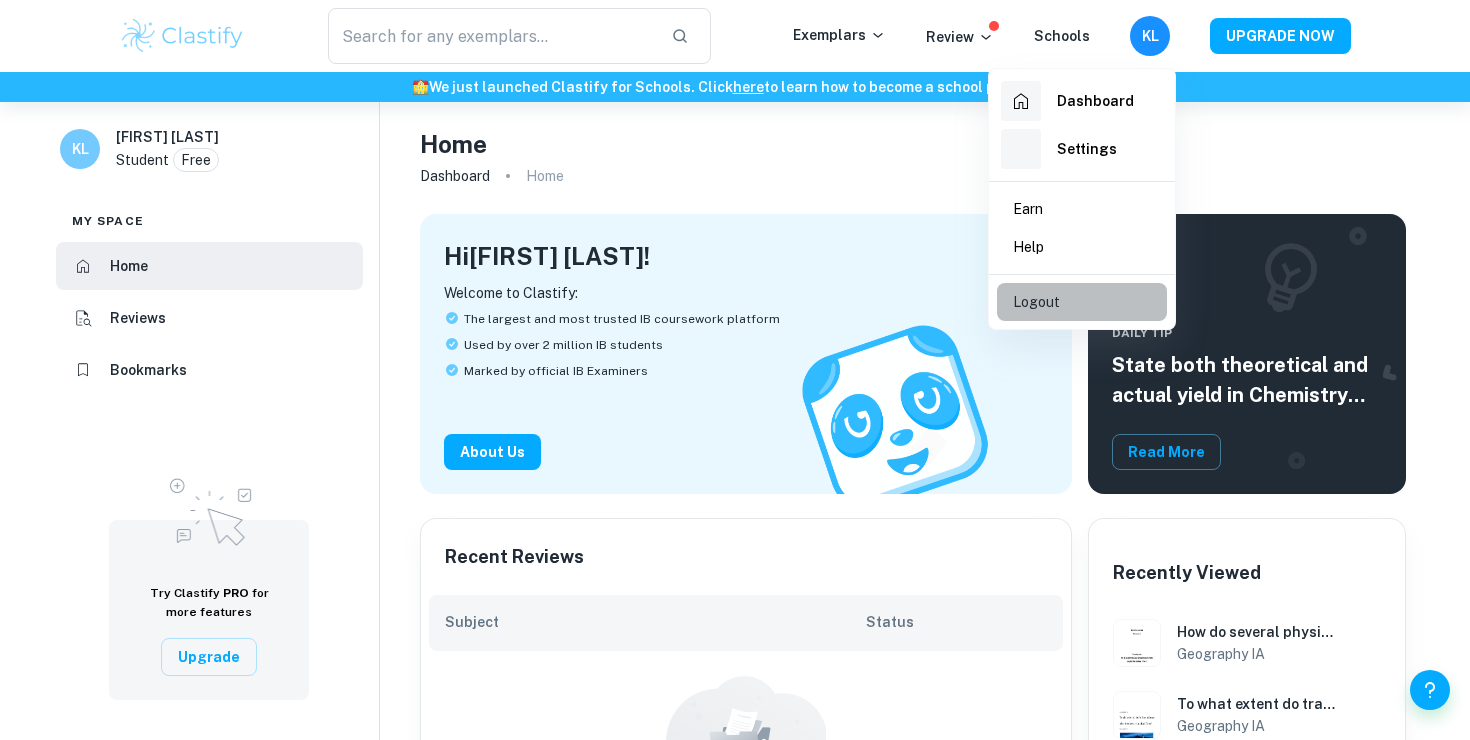 click on "Logout" at bounding box center (1082, 302) 